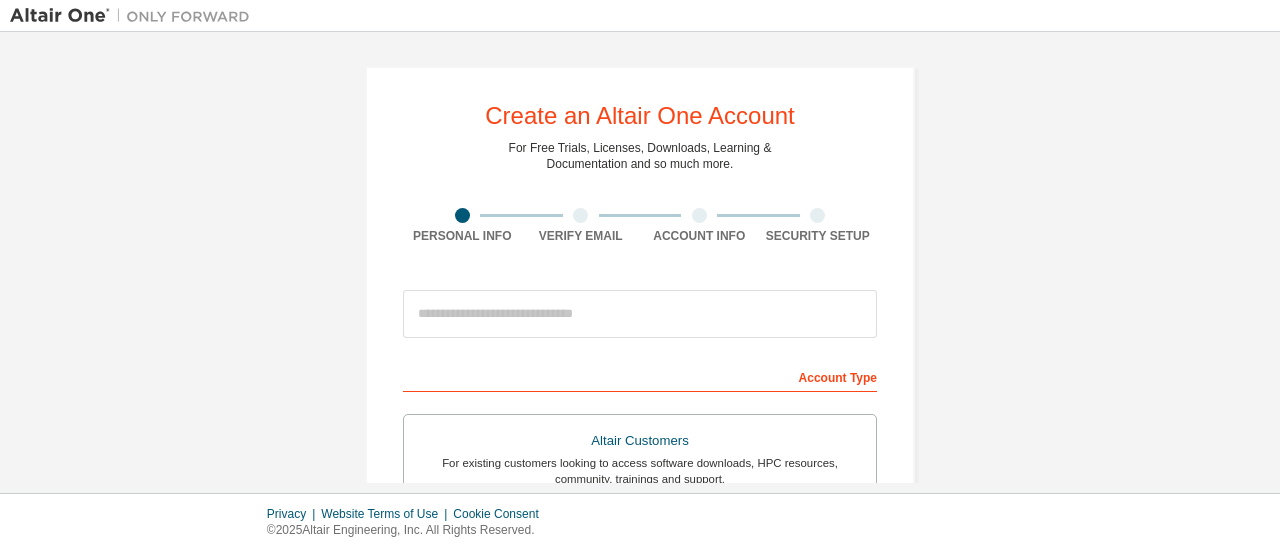 scroll, scrollTop: 0, scrollLeft: 0, axis: both 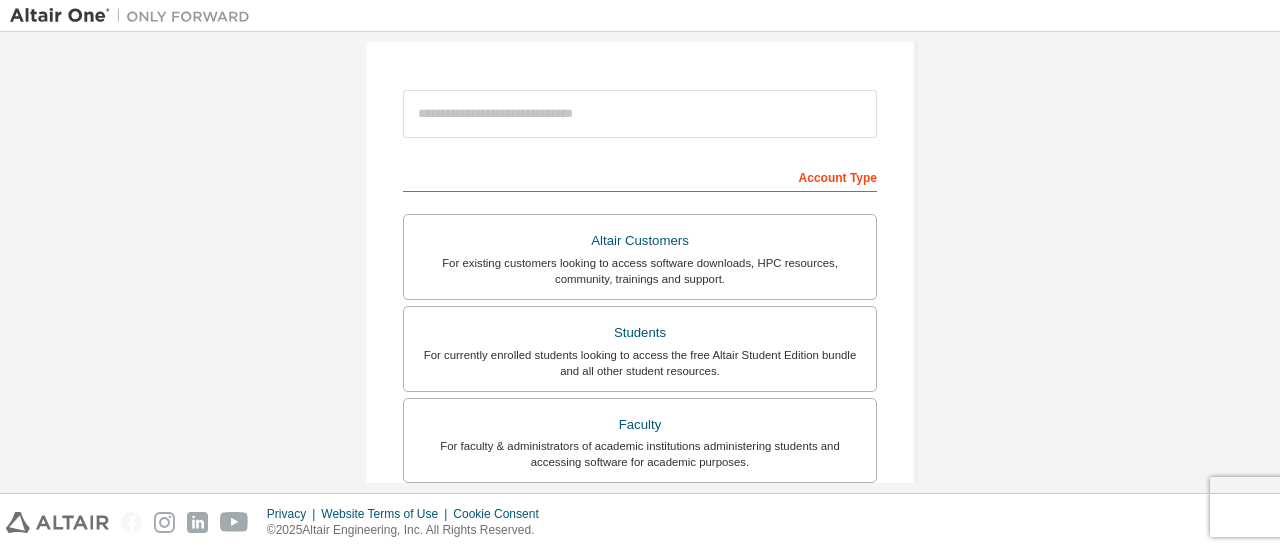 click on "For currently enrolled students looking to access the free Altair Student Edition bundle and all other student resources." at bounding box center [640, 363] 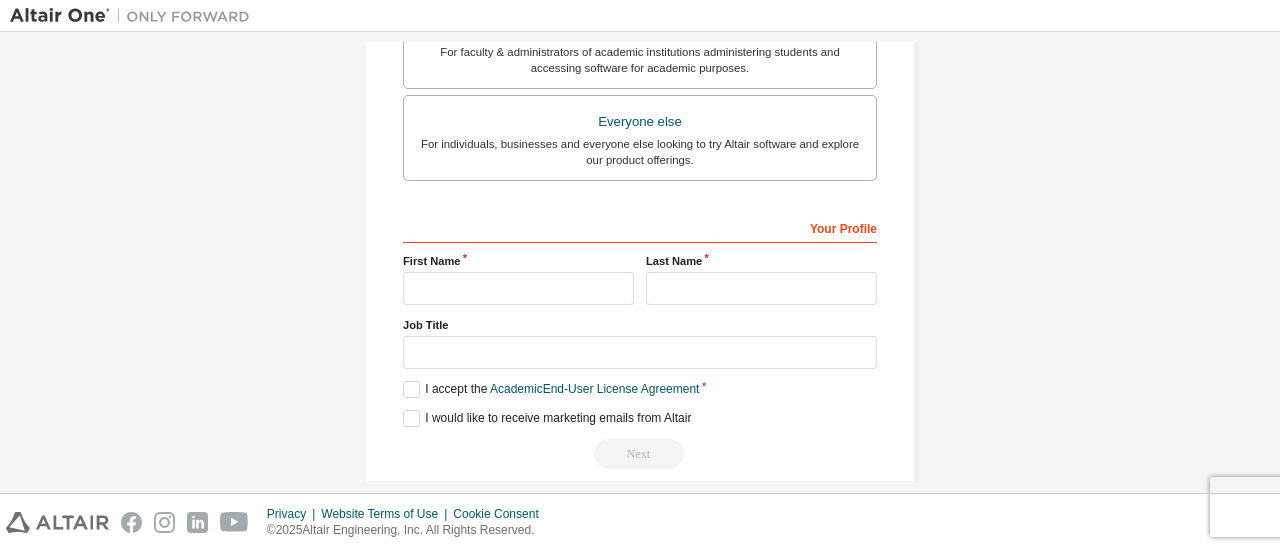 scroll, scrollTop: 664, scrollLeft: 0, axis: vertical 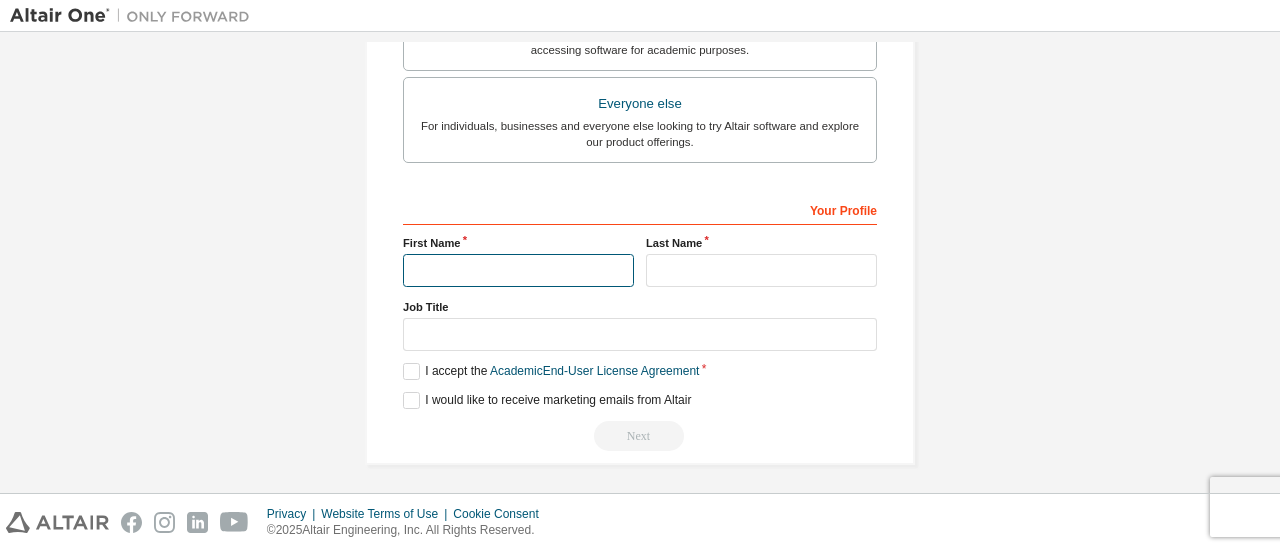 click at bounding box center [518, 270] 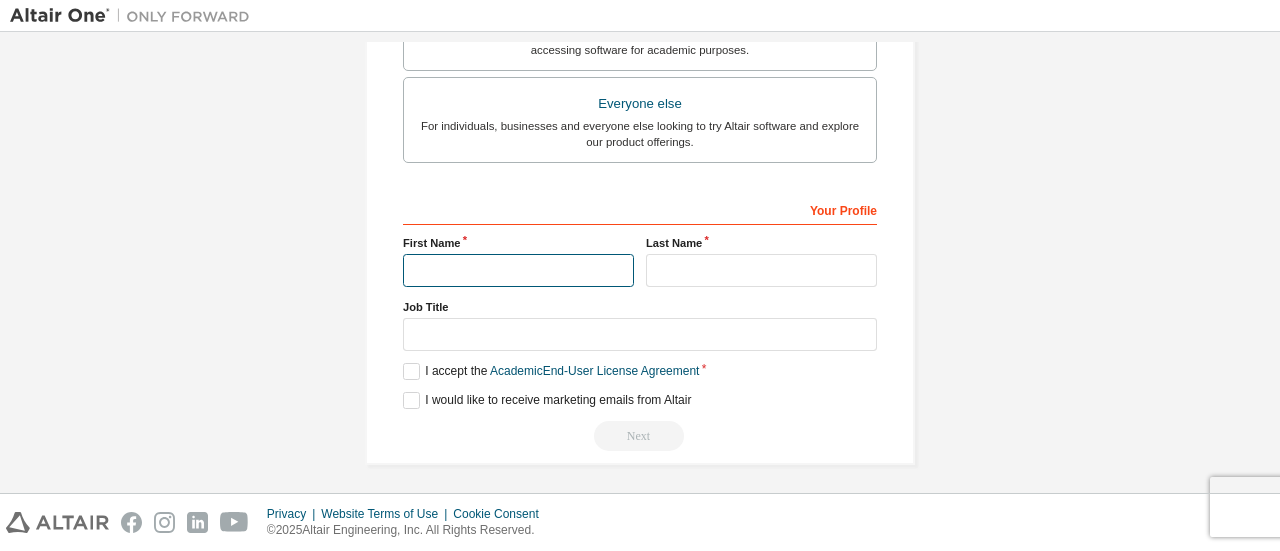 type on "**********" 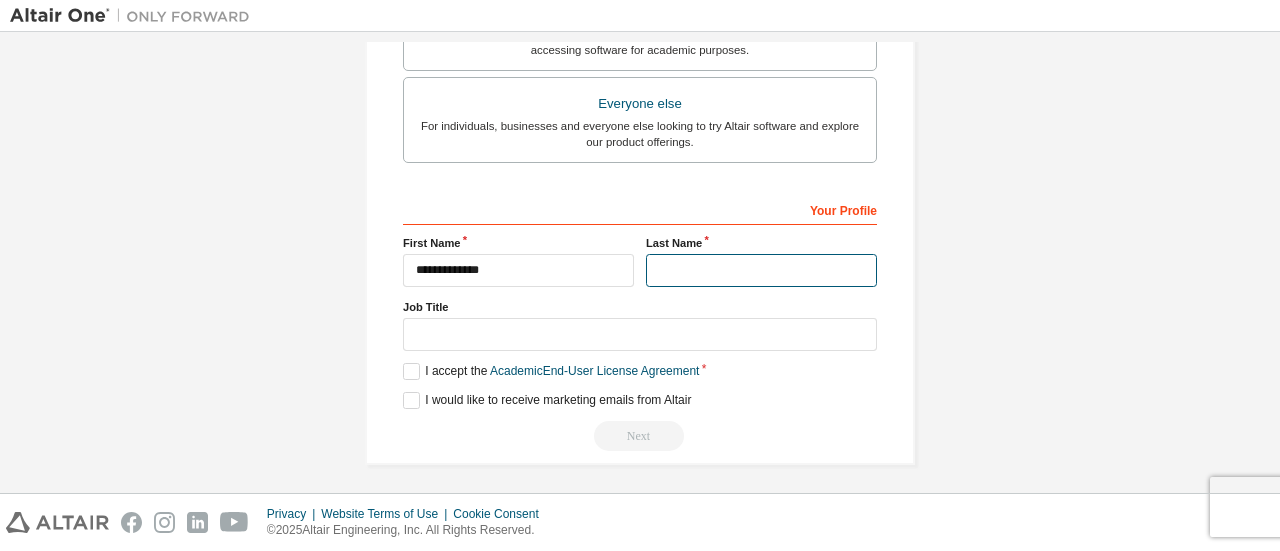 click at bounding box center (761, 270) 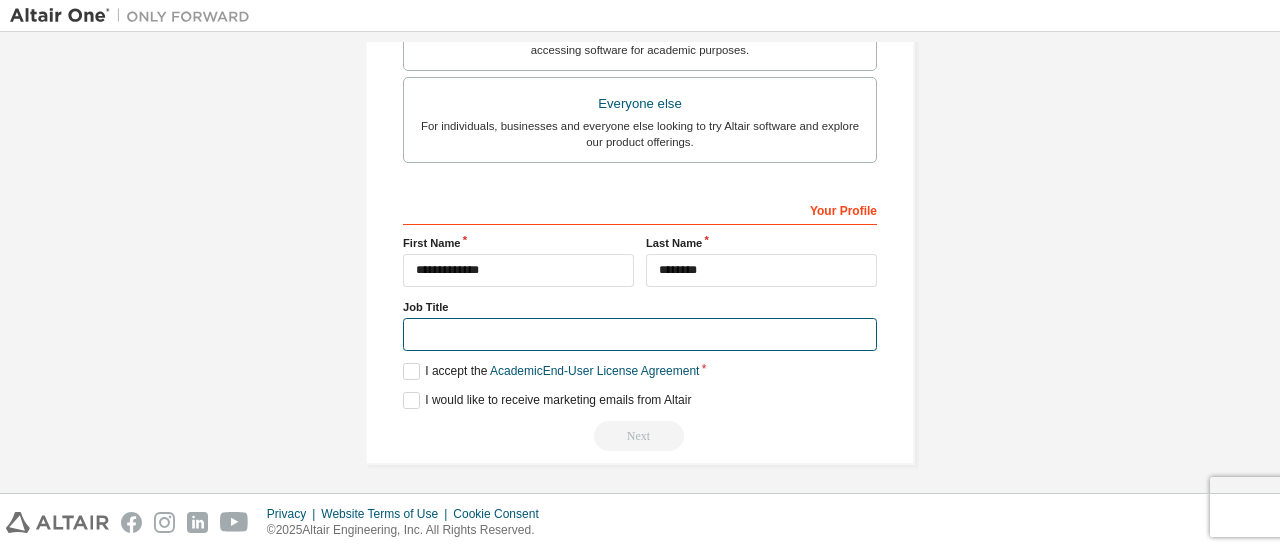 click at bounding box center (640, 334) 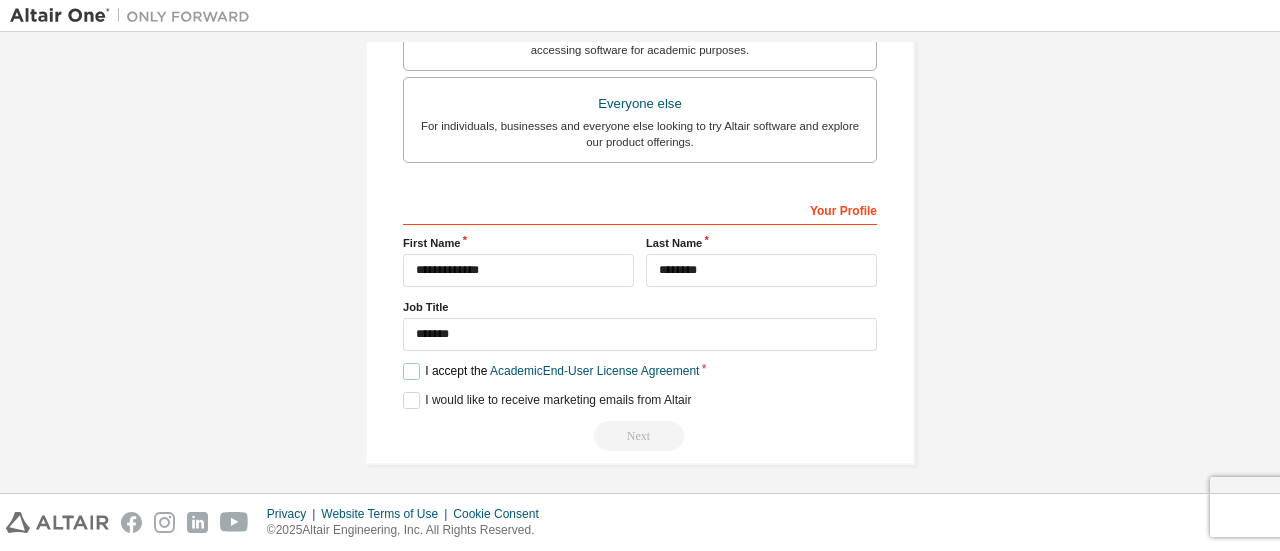 click on "I accept the   Academic   End-User License Agreement" at bounding box center (551, 371) 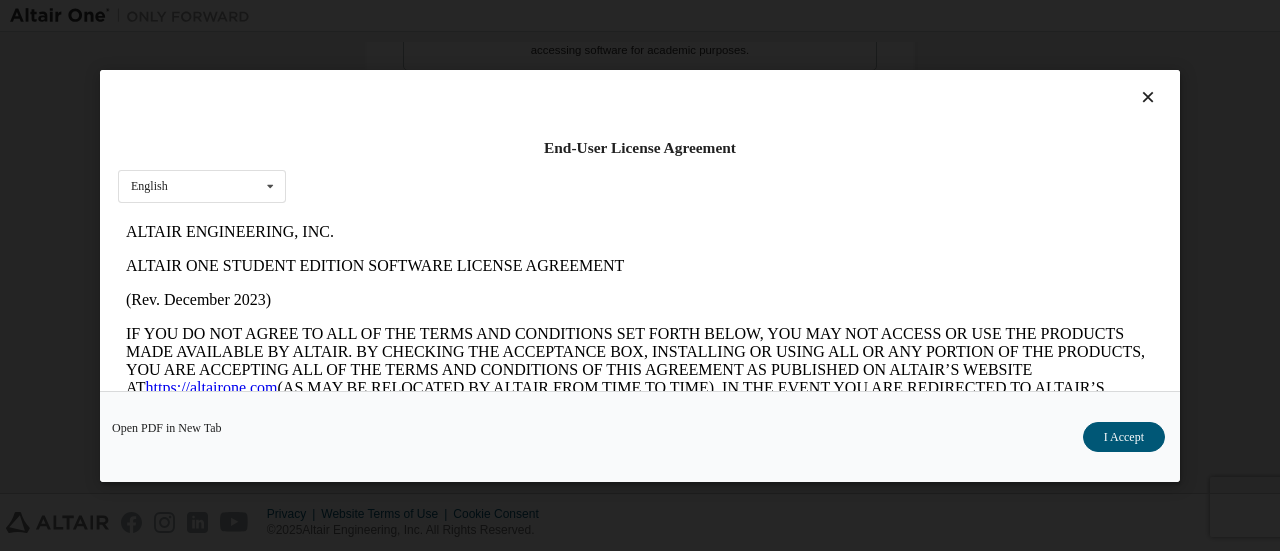scroll, scrollTop: 0, scrollLeft: 0, axis: both 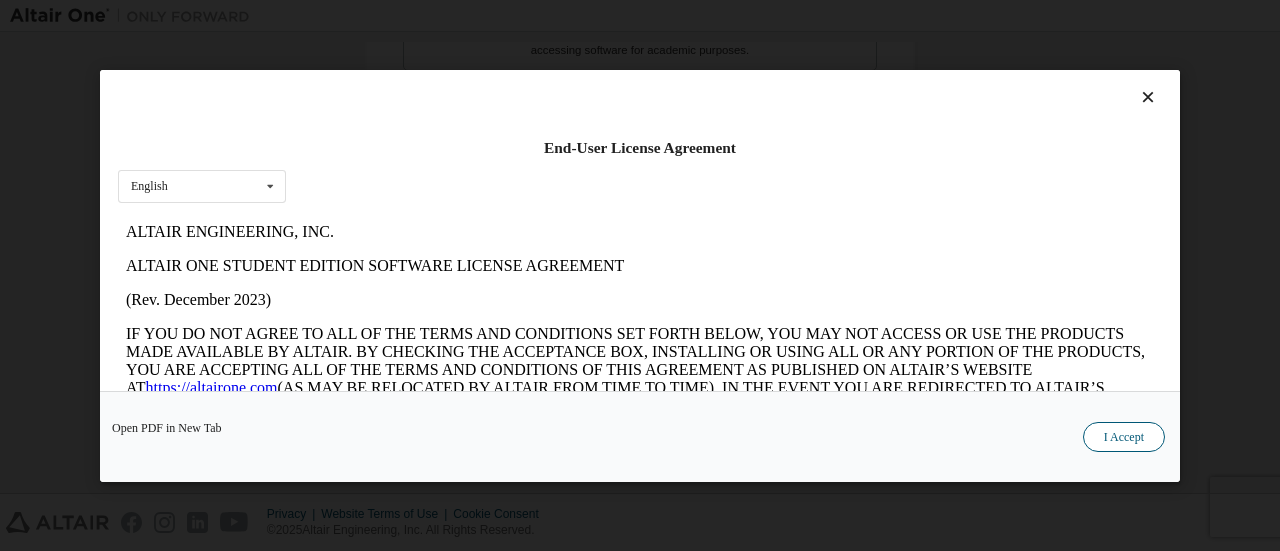 click on "I Accept" at bounding box center [1124, 436] 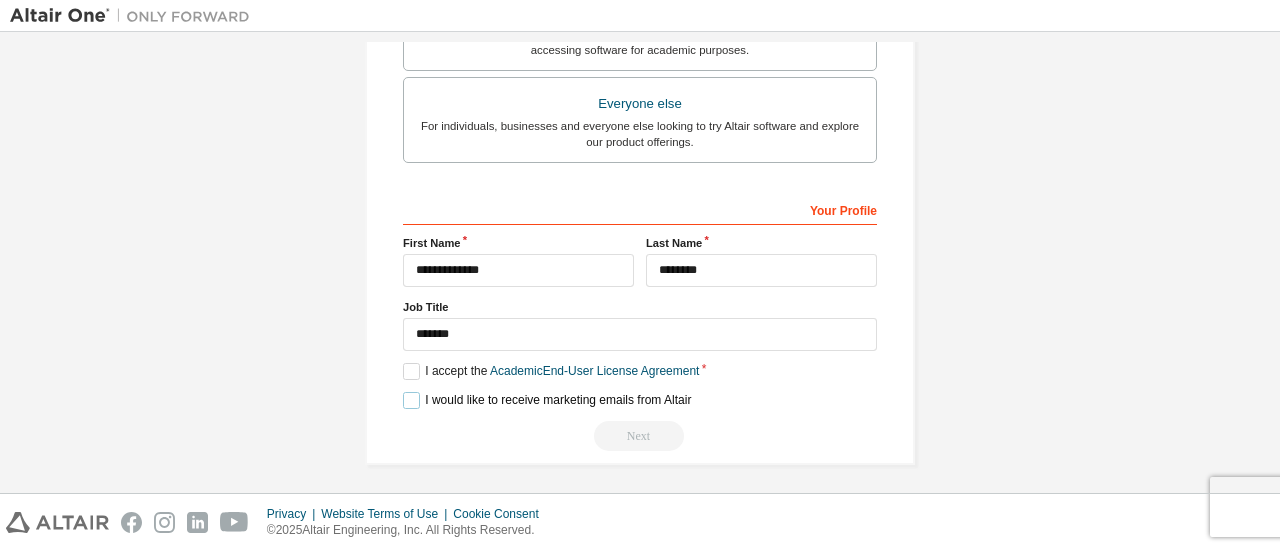 click on "I would like to receive marketing emails from Altair" at bounding box center (547, 400) 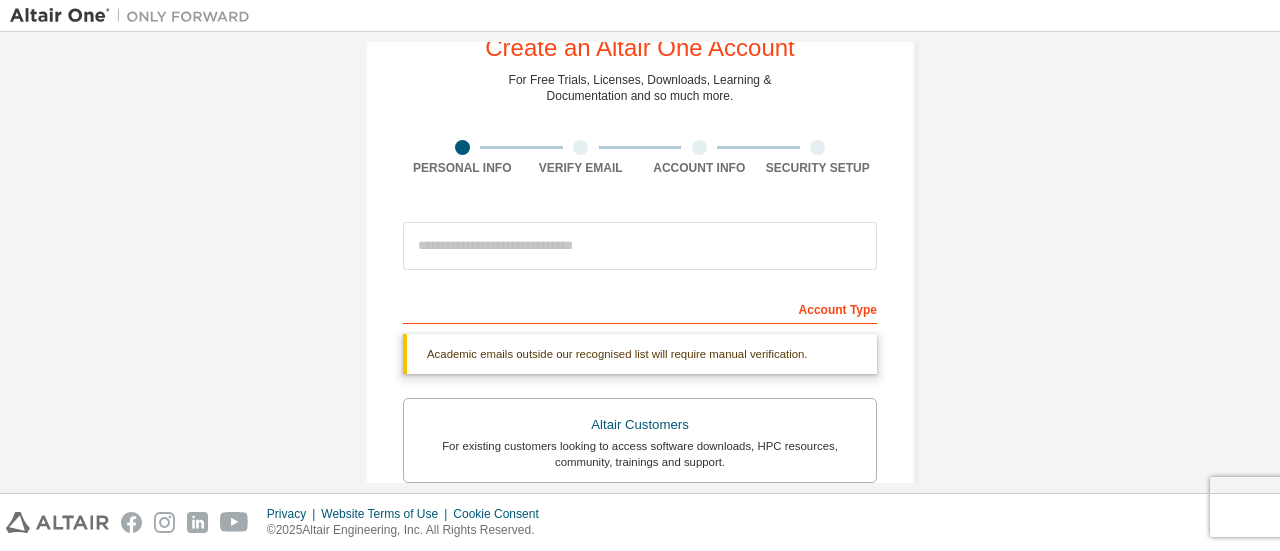 scroll, scrollTop: 64, scrollLeft: 0, axis: vertical 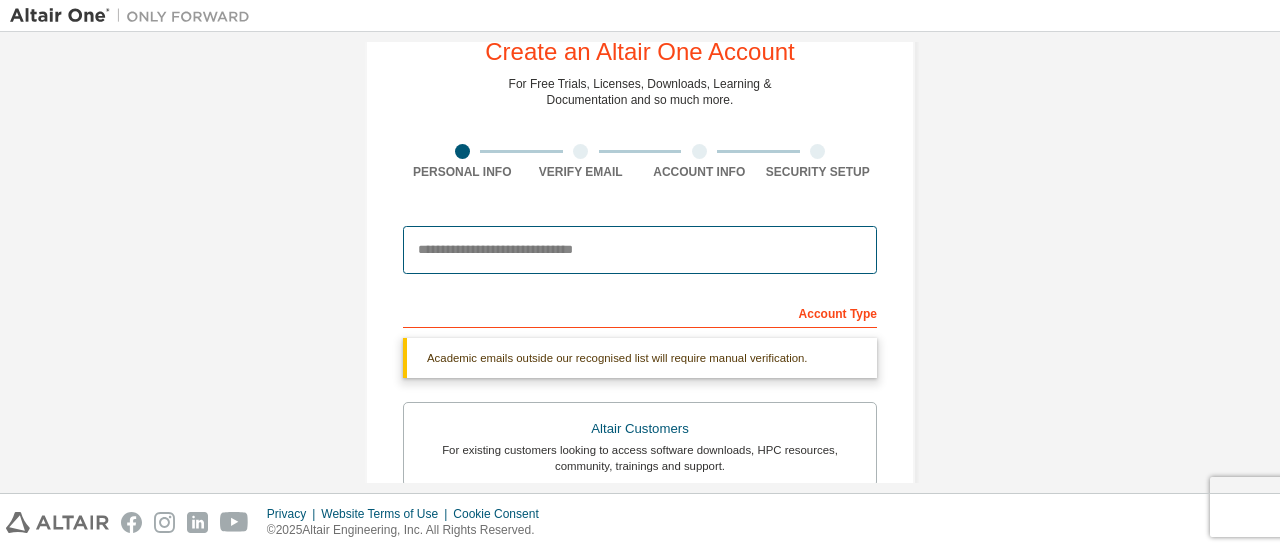 click at bounding box center [640, 250] 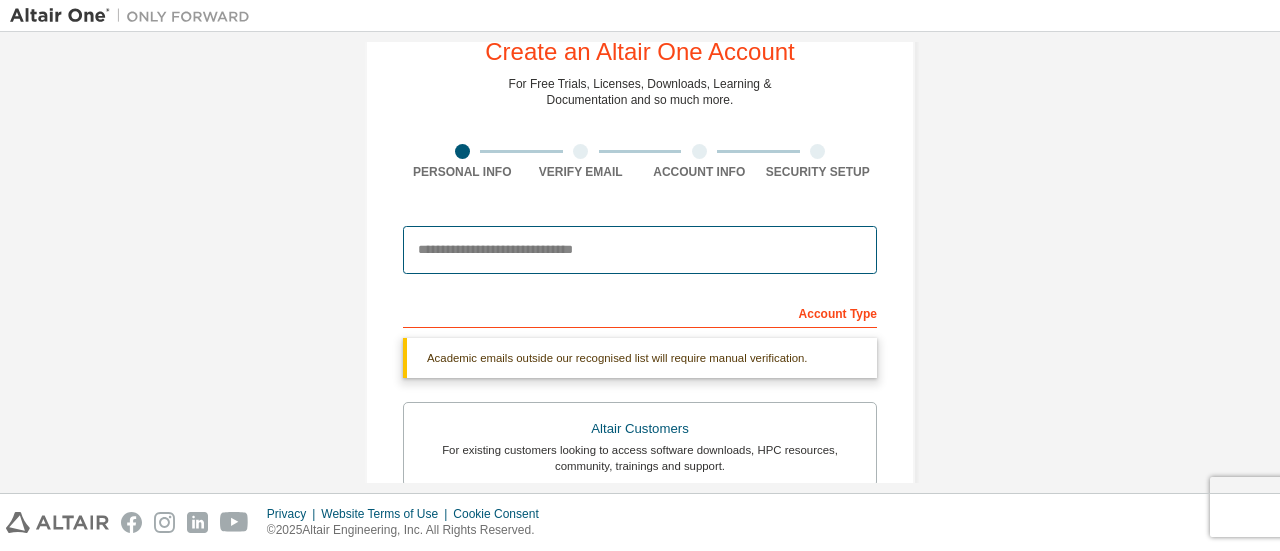 type on "**********" 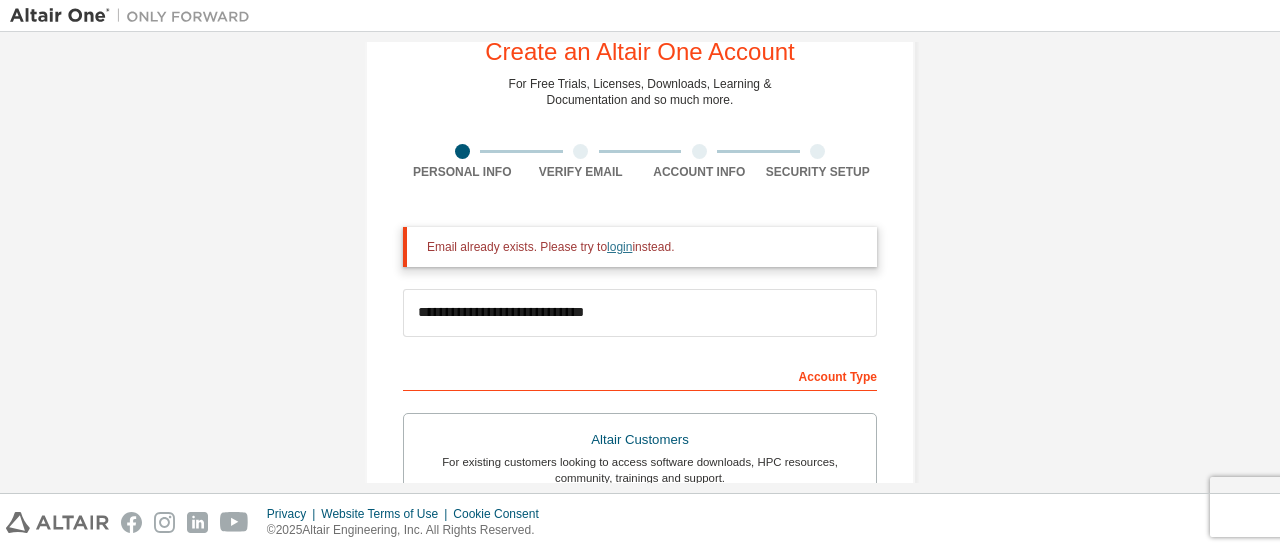 click on "login" at bounding box center (619, 247) 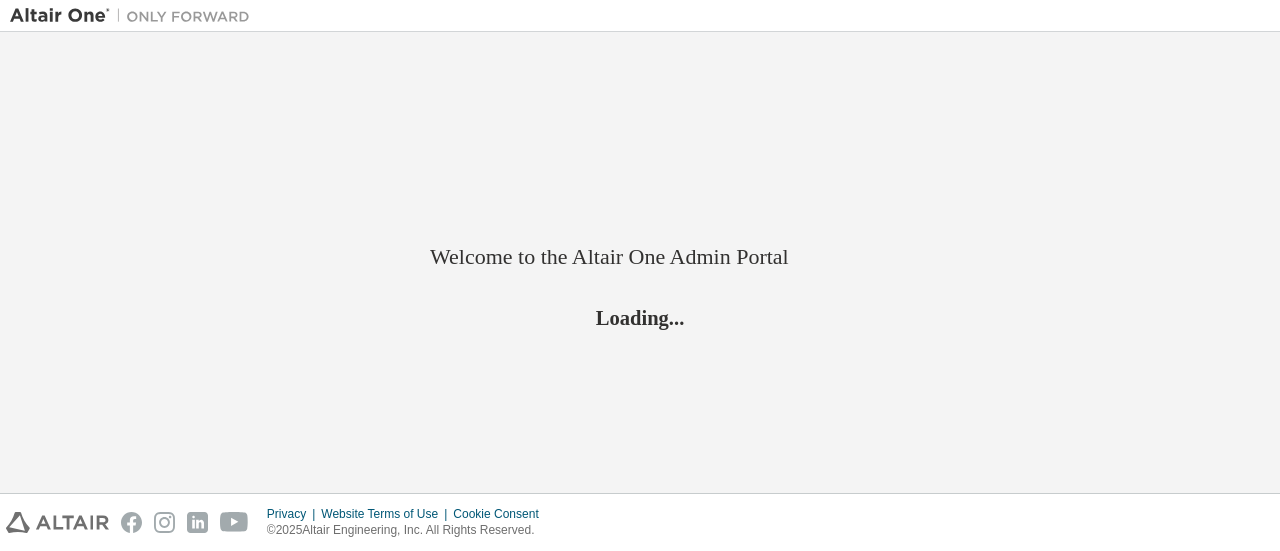 scroll, scrollTop: 0, scrollLeft: 0, axis: both 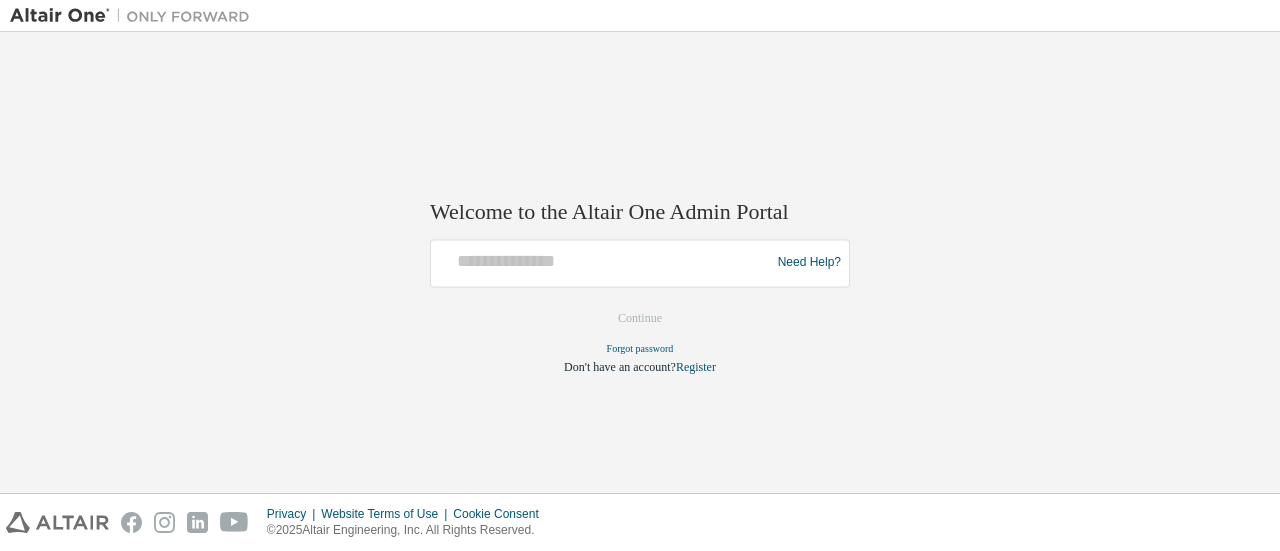 click at bounding box center [603, 263] 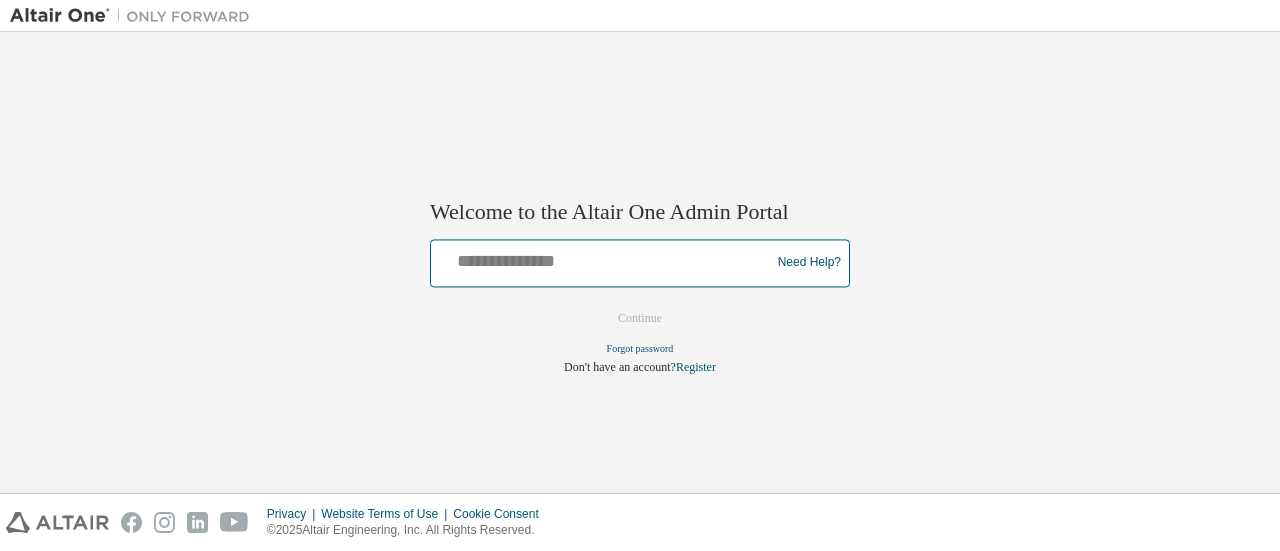 click at bounding box center (603, 258) 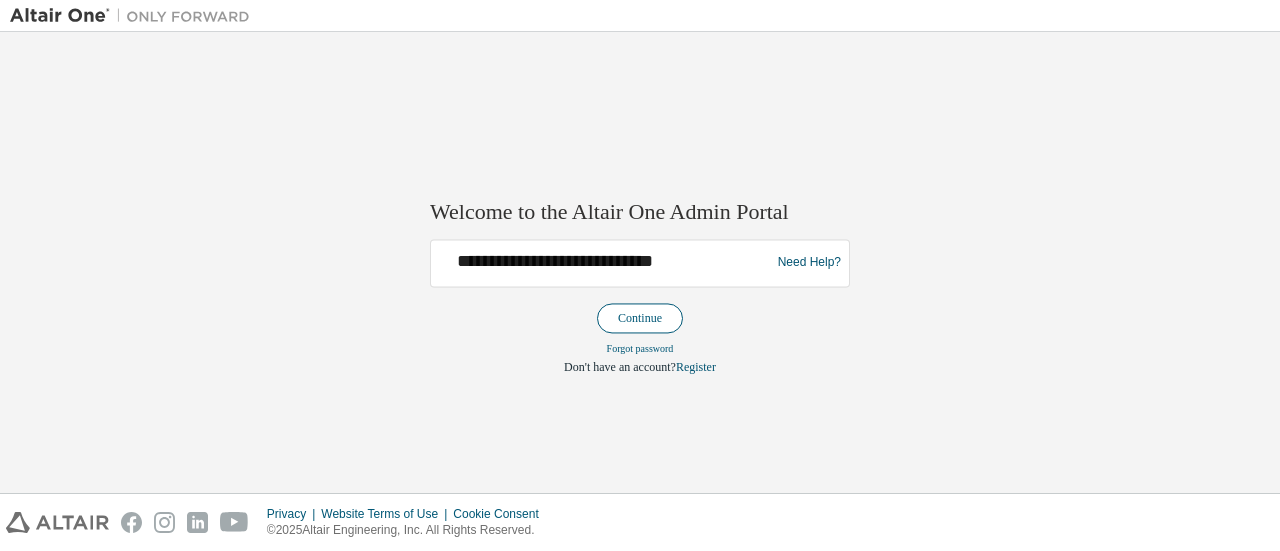 click on "Continue" at bounding box center [640, 318] 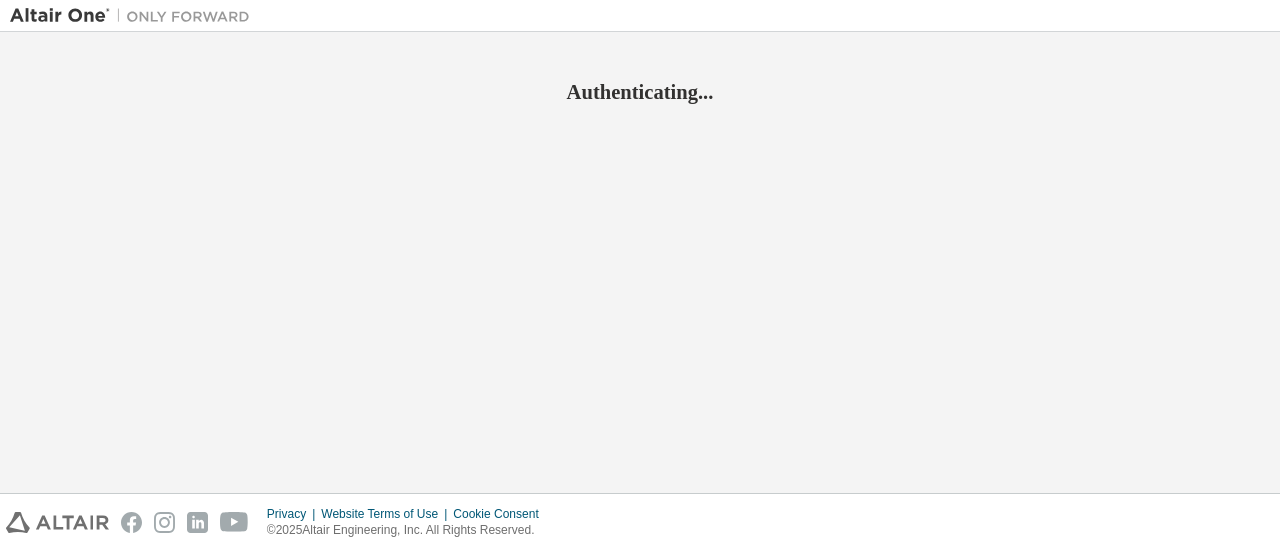 scroll, scrollTop: 0, scrollLeft: 0, axis: both 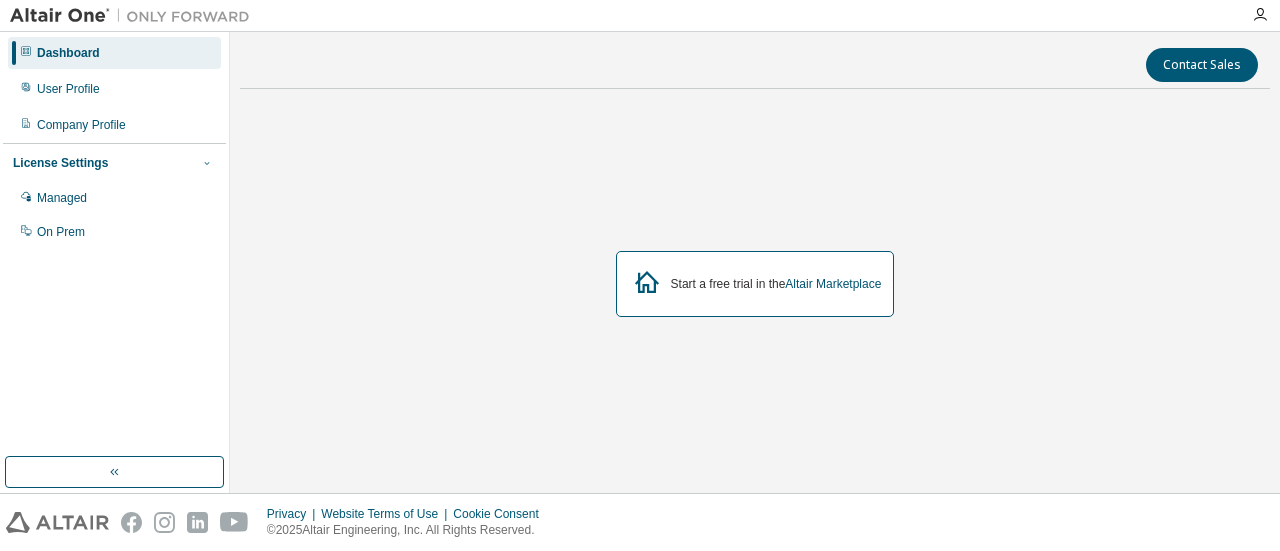 click 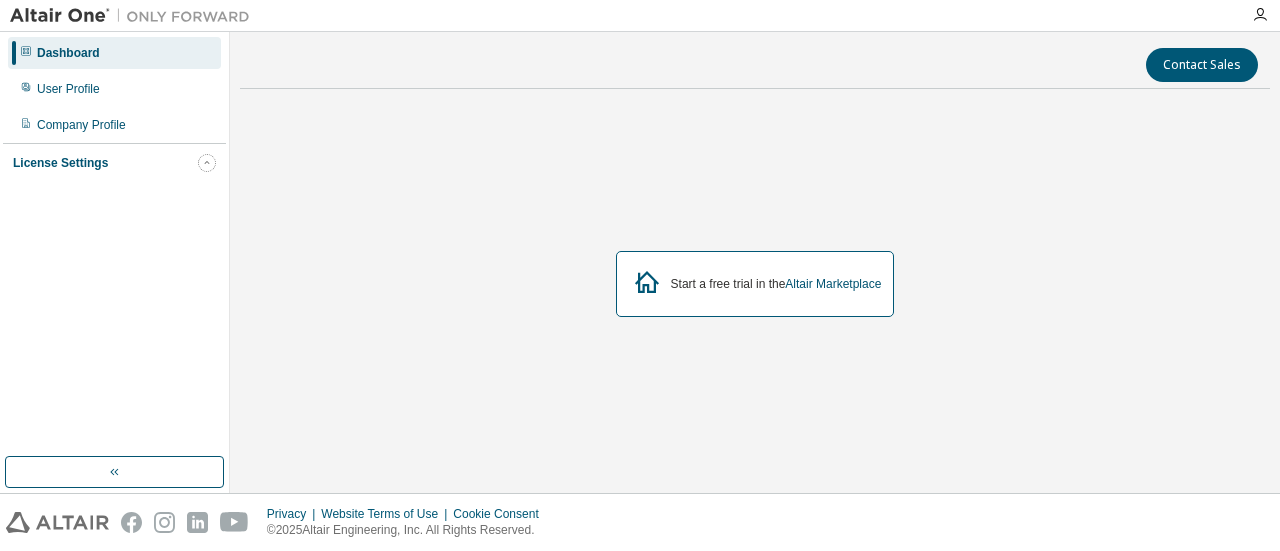 click 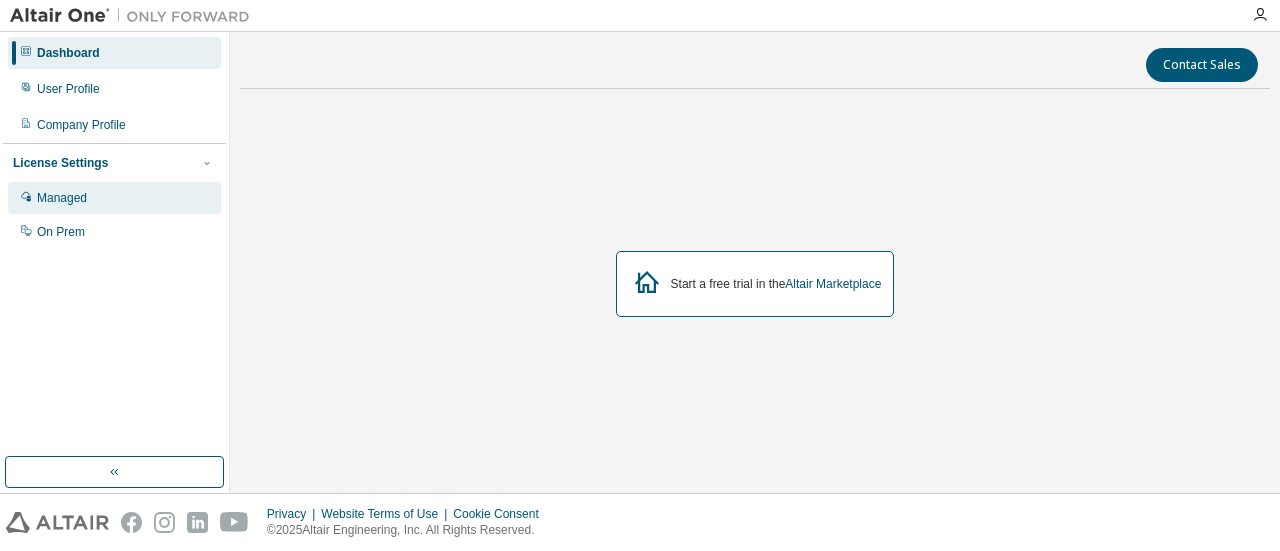 click on "Managed" at bounding box center (62, 198) 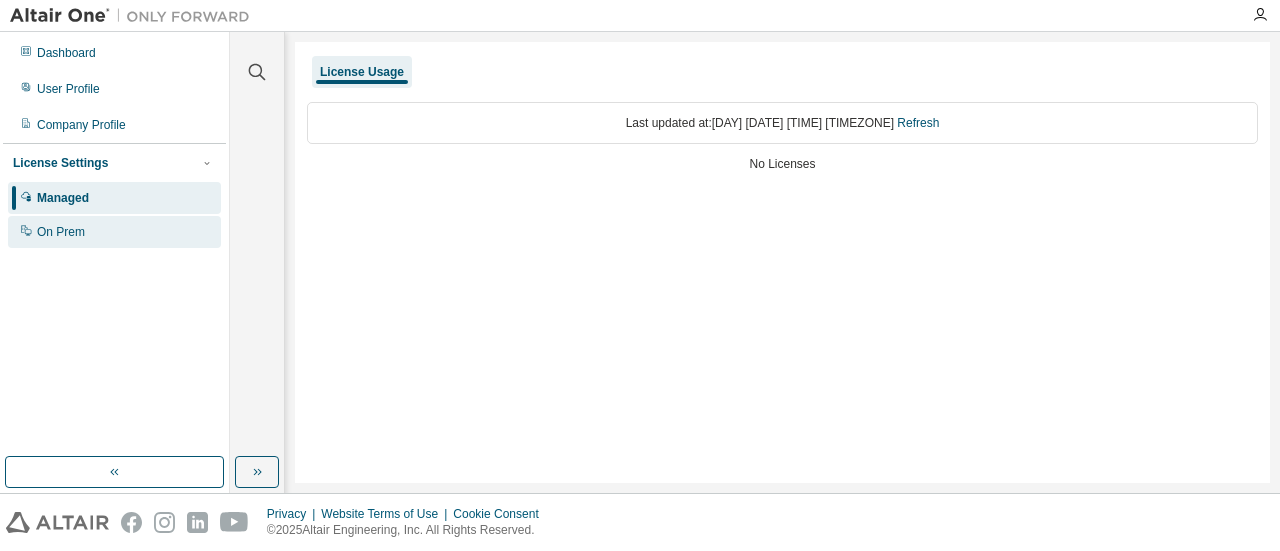 click on "On Prem" at bounding box center [114, 232] 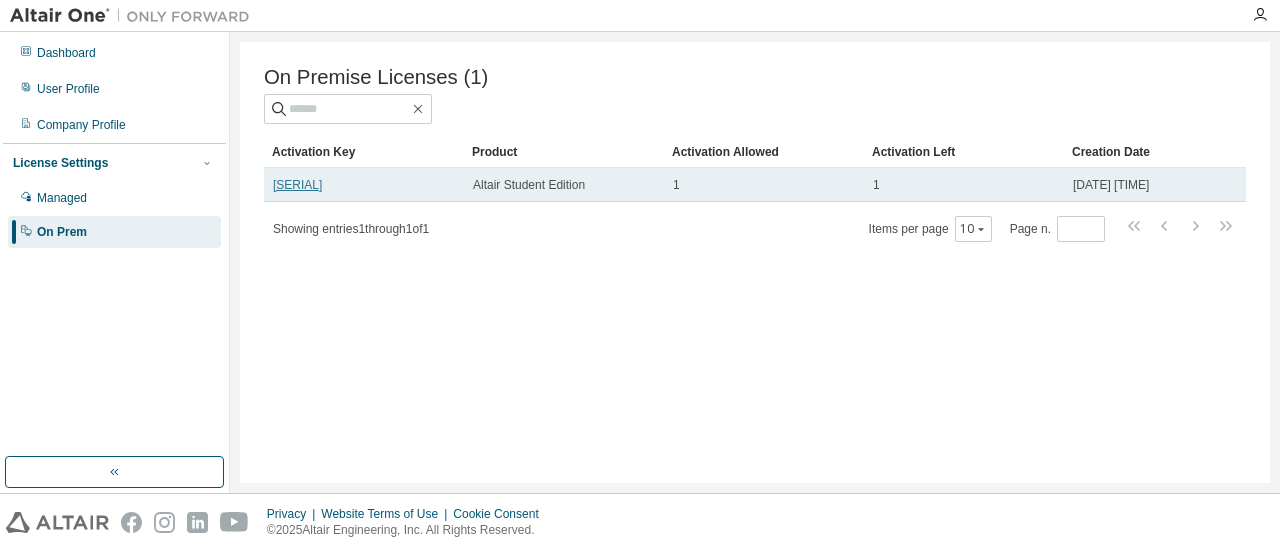click on "LEH3H-ZNTYB-ZGAFS-VAEXI" at bounding box center [297, 185] 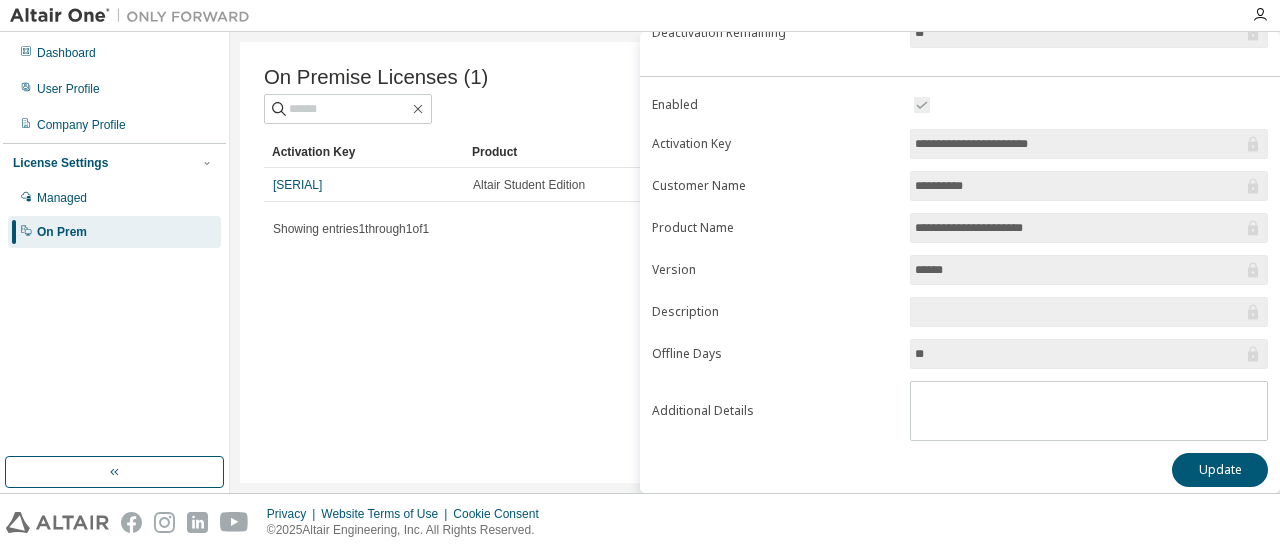 scroll, scrollTop: 0, scrollLeft: 0, axis: both 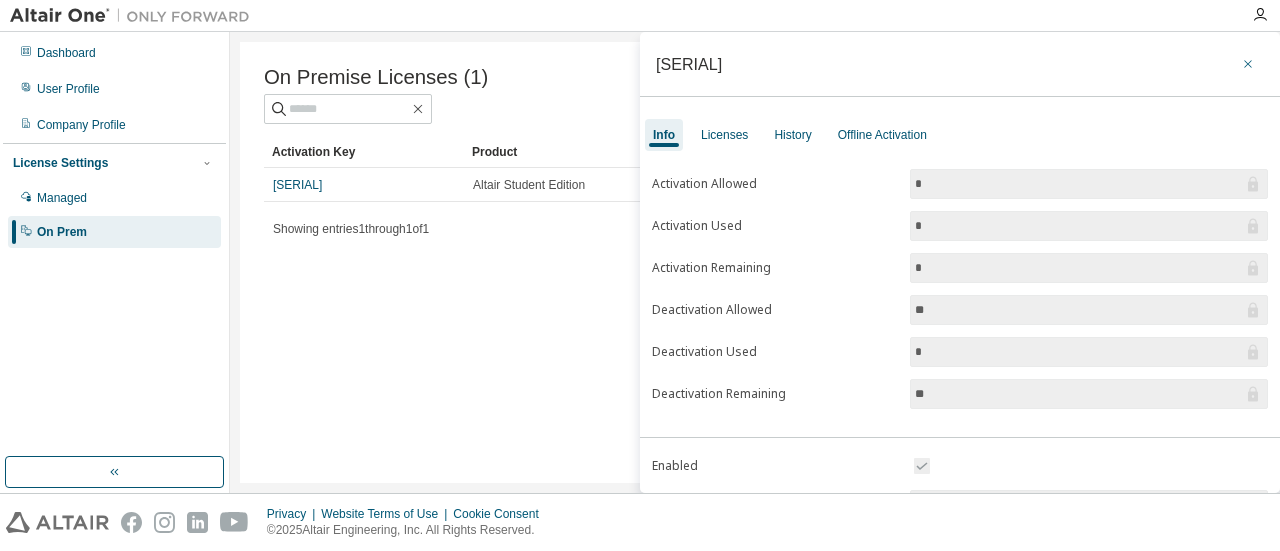 click 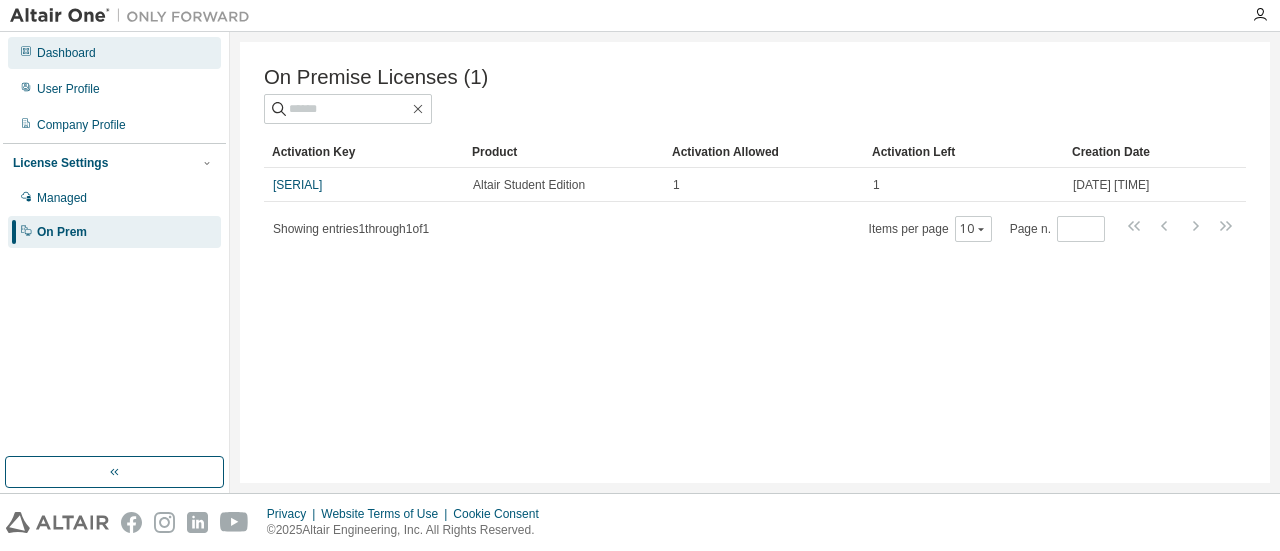 click on "Dashboard" at bounding box center [114, 53] 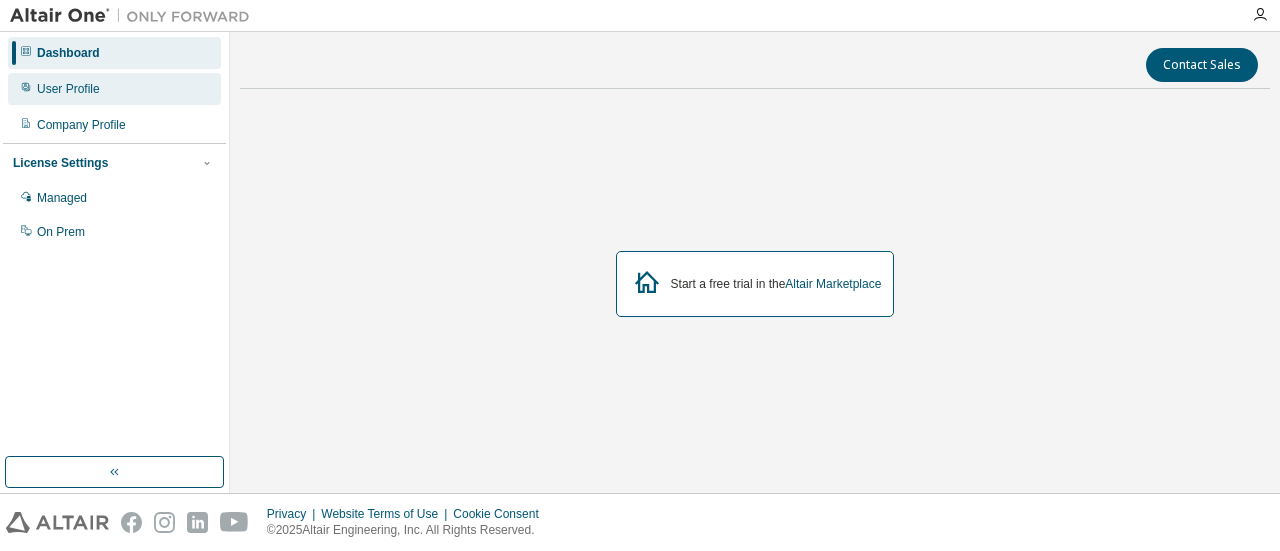 click on "User Profile" at bounding box center [68, 89] 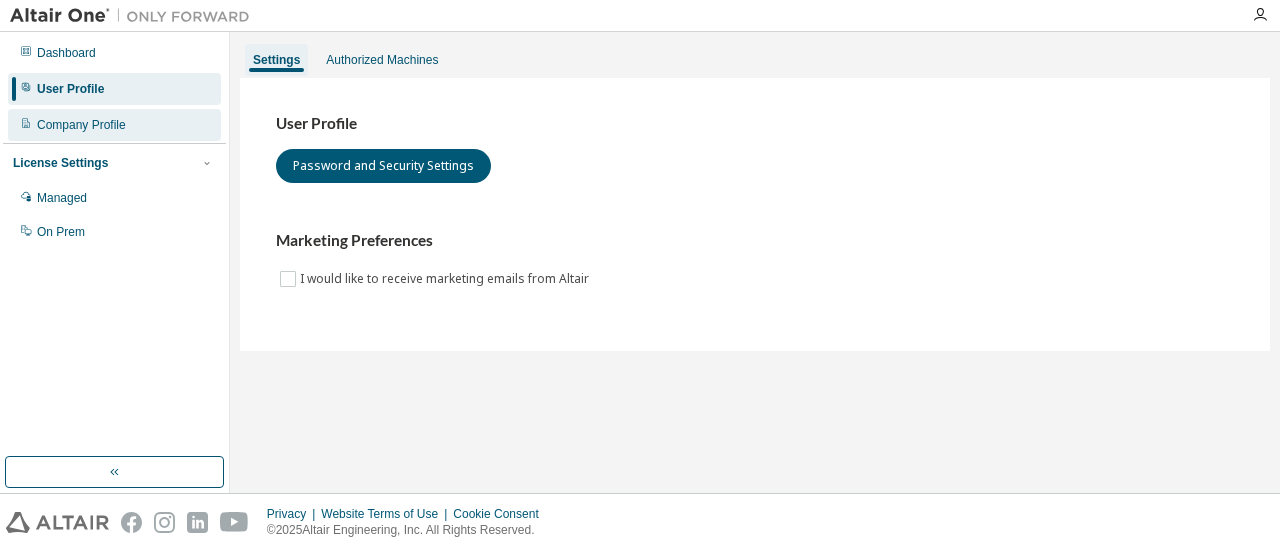click on "Company Profile" at bounding box center [114, 125] 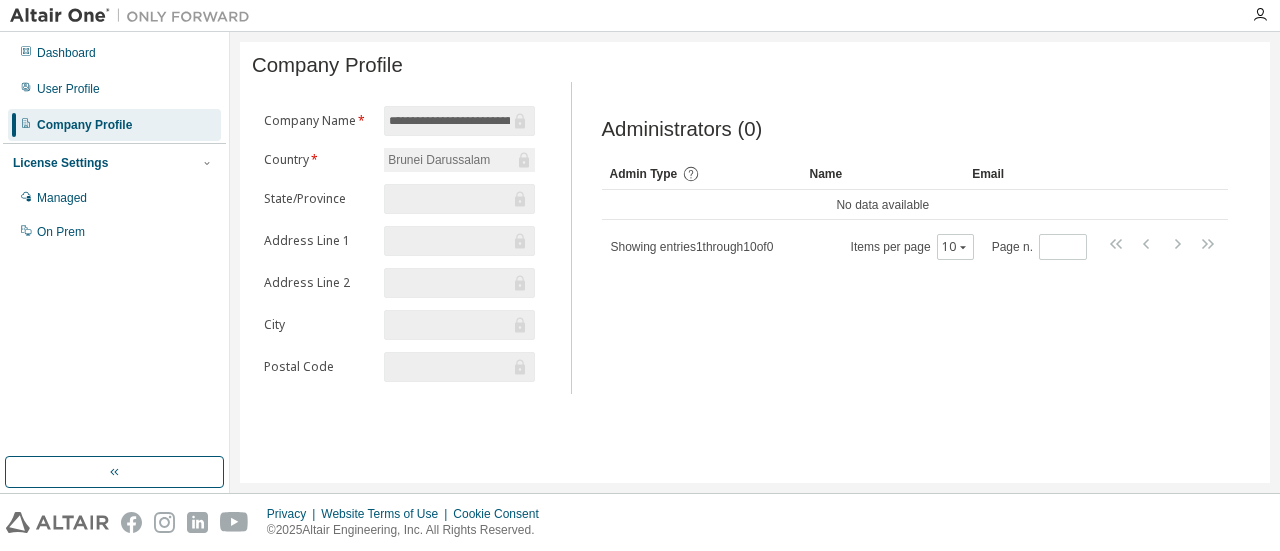 click on "License Settings" at bounding box center (60, 163) 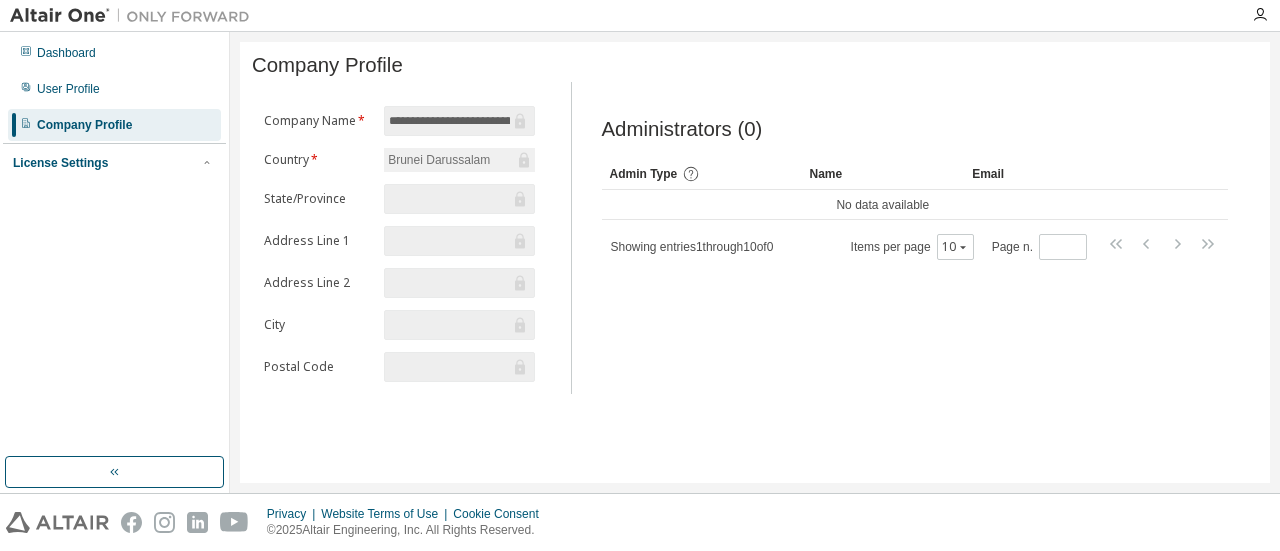 click on "License Settings" at bounding box center [60, 163] 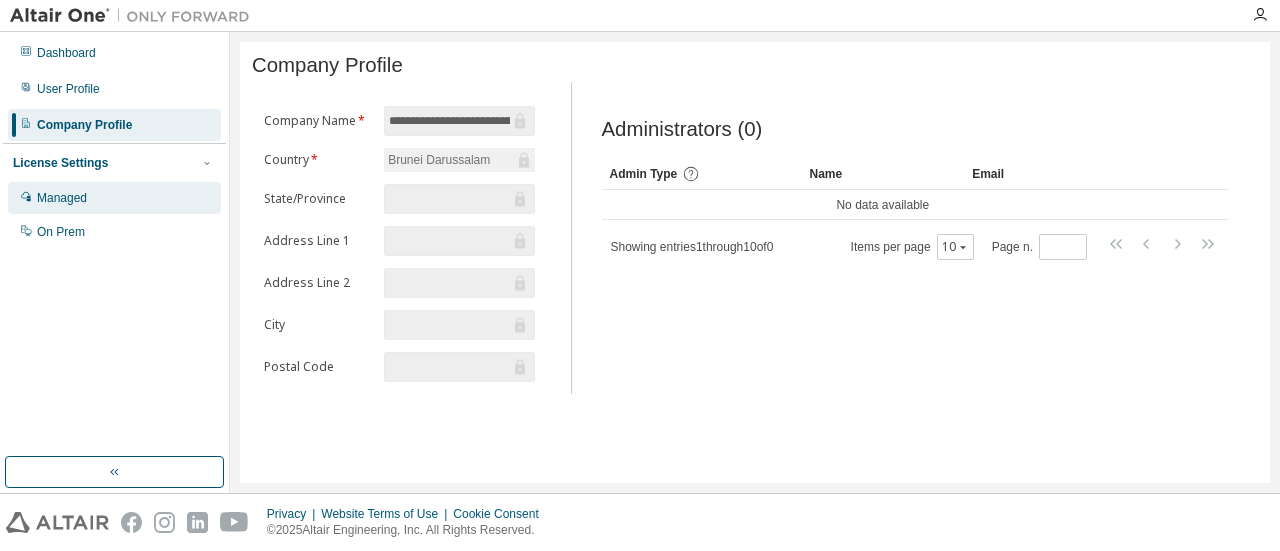 click on "Managed" at bounding box center [62, 198] 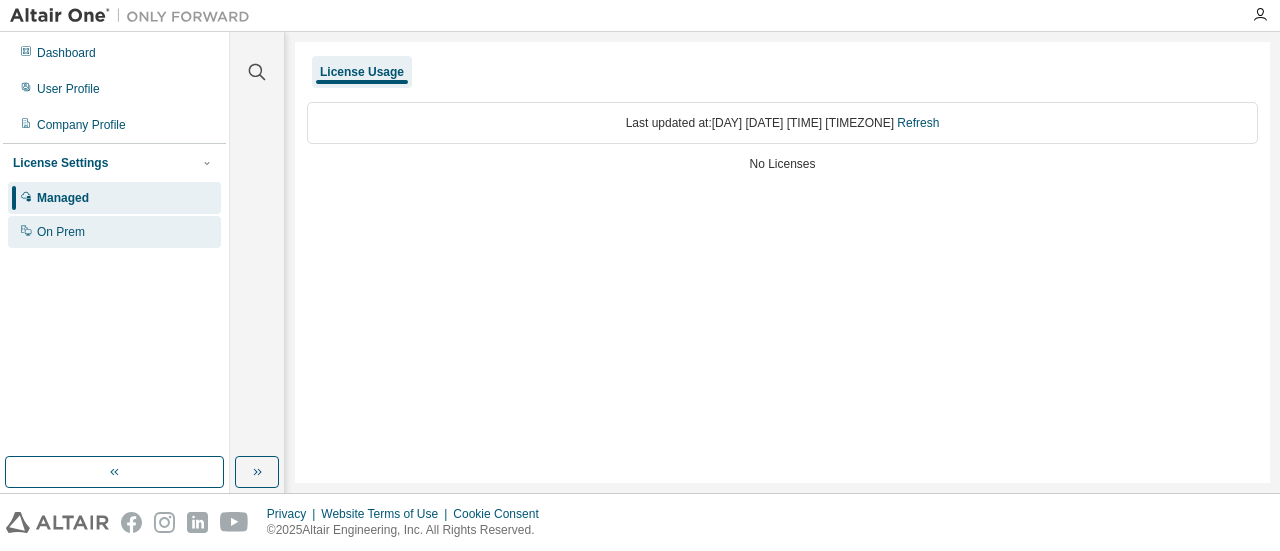 click on "On Prem" at bounding box center (61, 232) 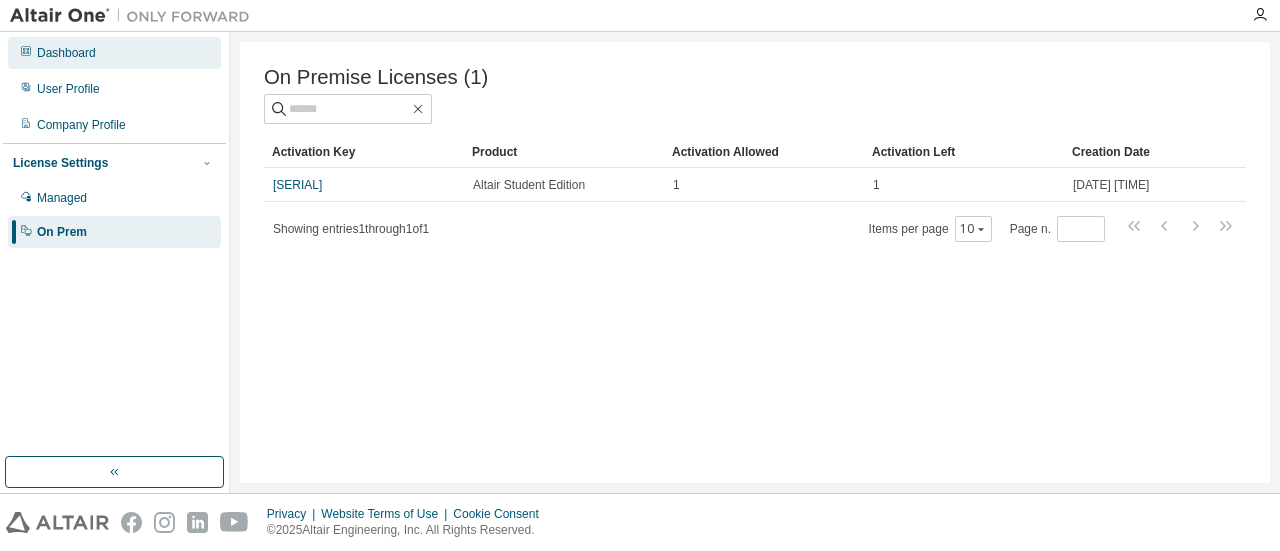 click on "Dashboard" at bounding box center [114, 53] 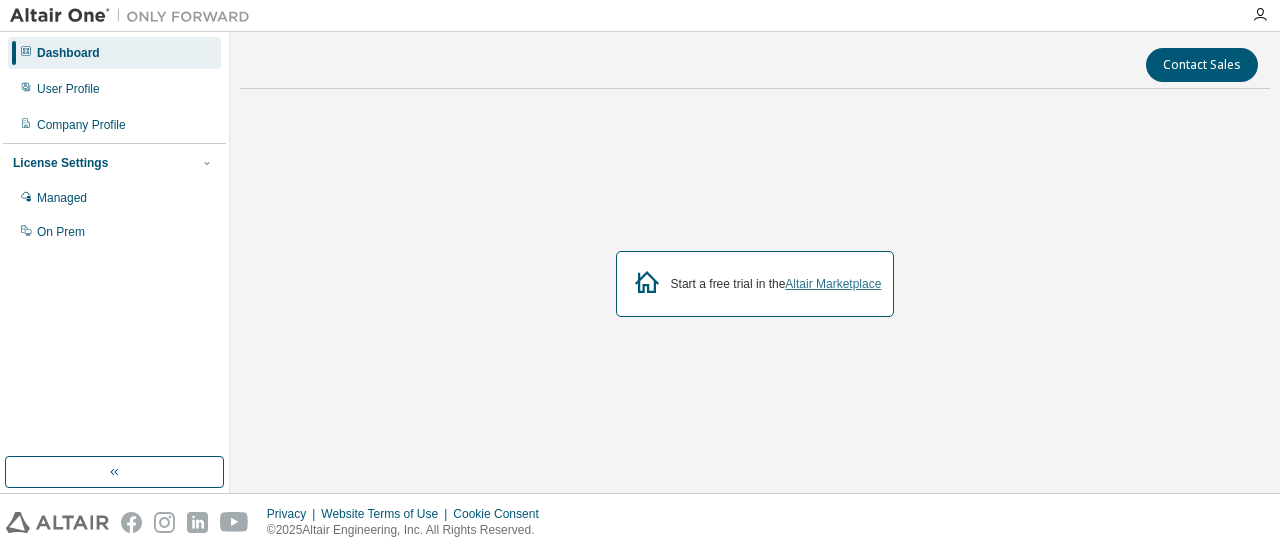 click on "Altair Marketplace" at bounding box center (833, 284) 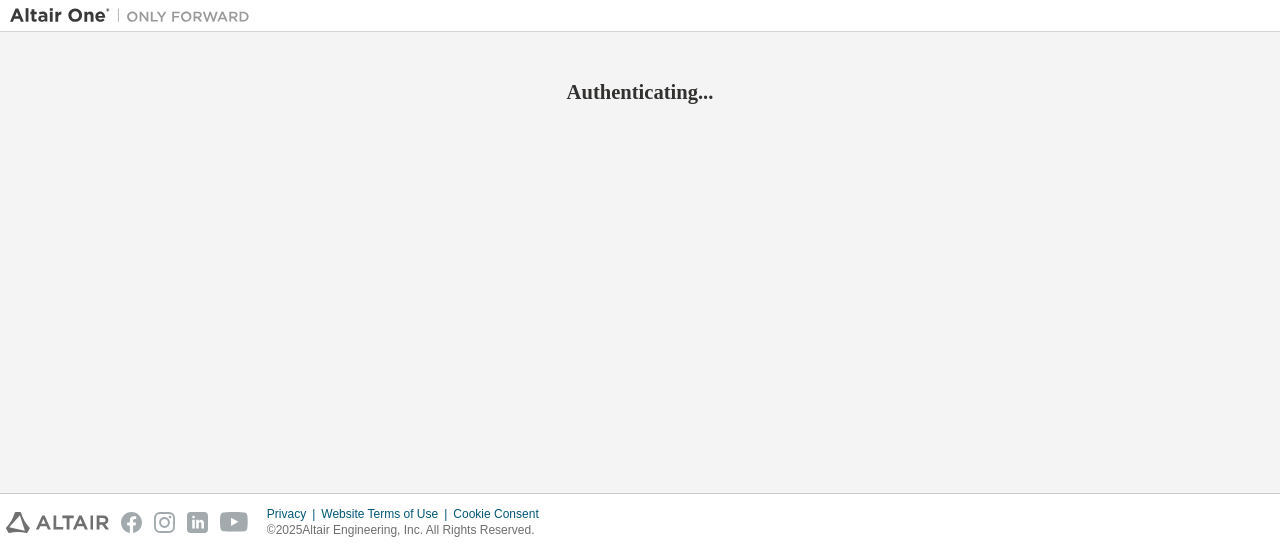 scroll, scrollTop: 0, scrollLeft: 0, axis: both 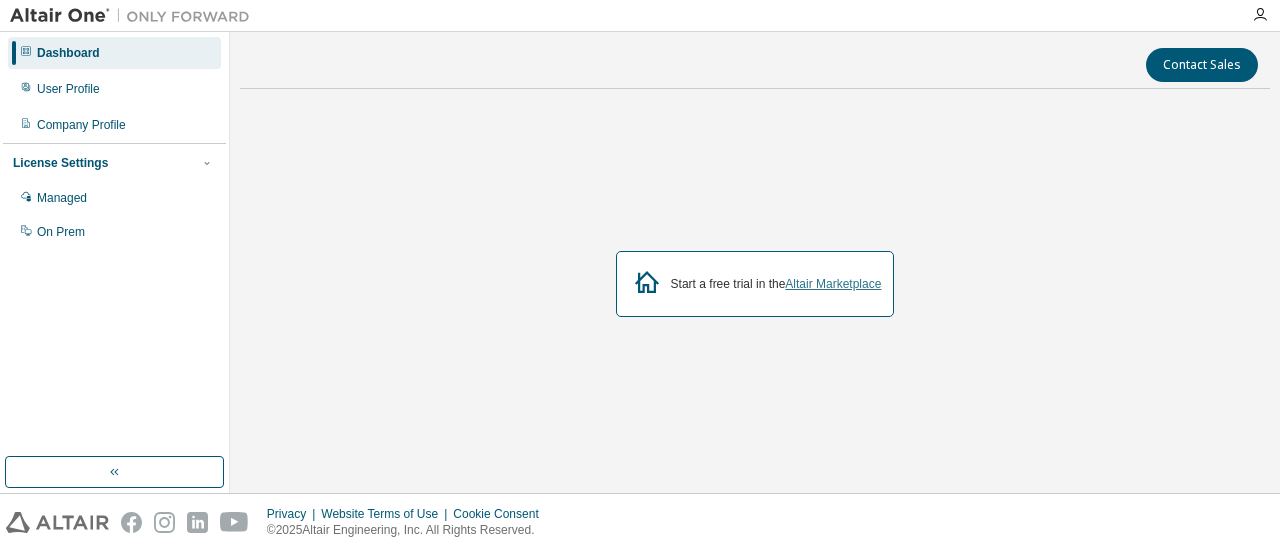 click on "Altair Marketplace" at bounding box center [833, 284] 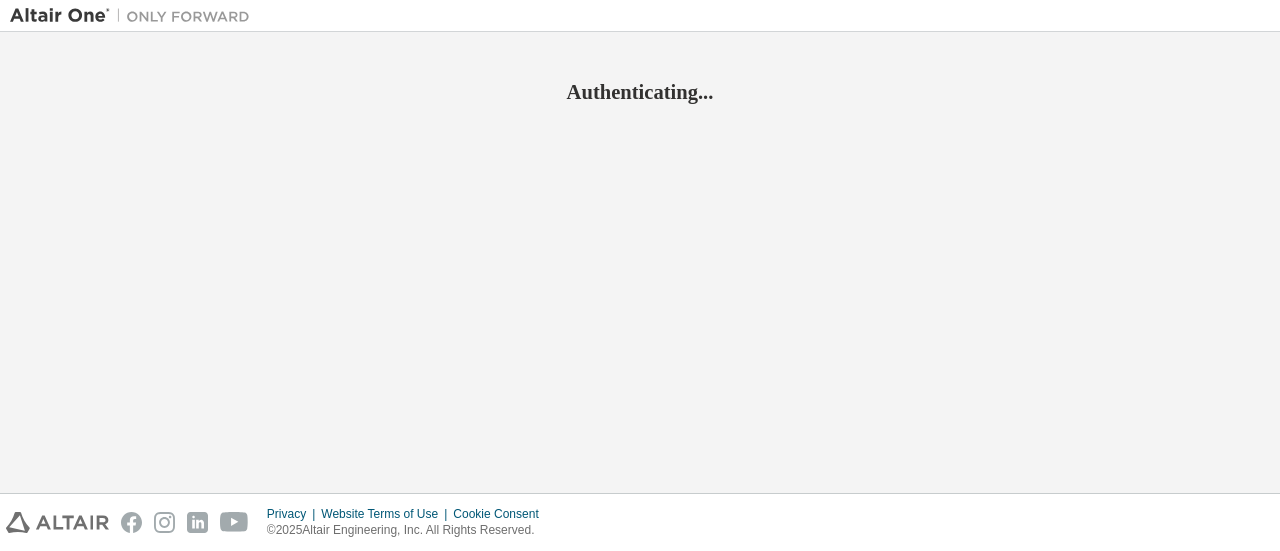 scroll, scrollTop: 0, scrollLeft: 0, axis: both 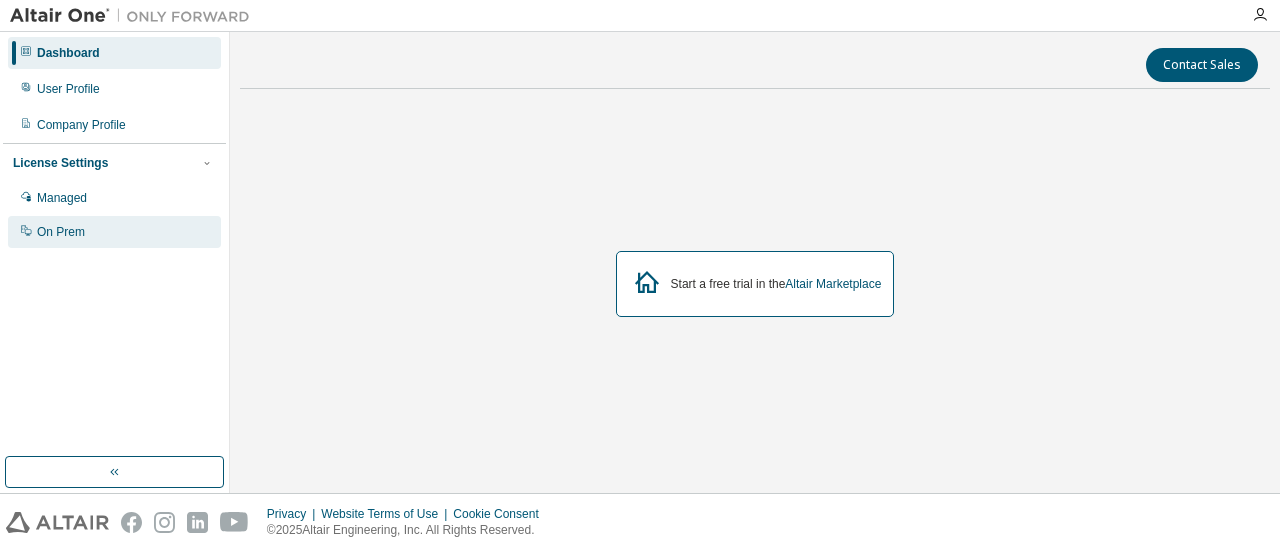 click on "On Prem" at bounding box center (61, 232) 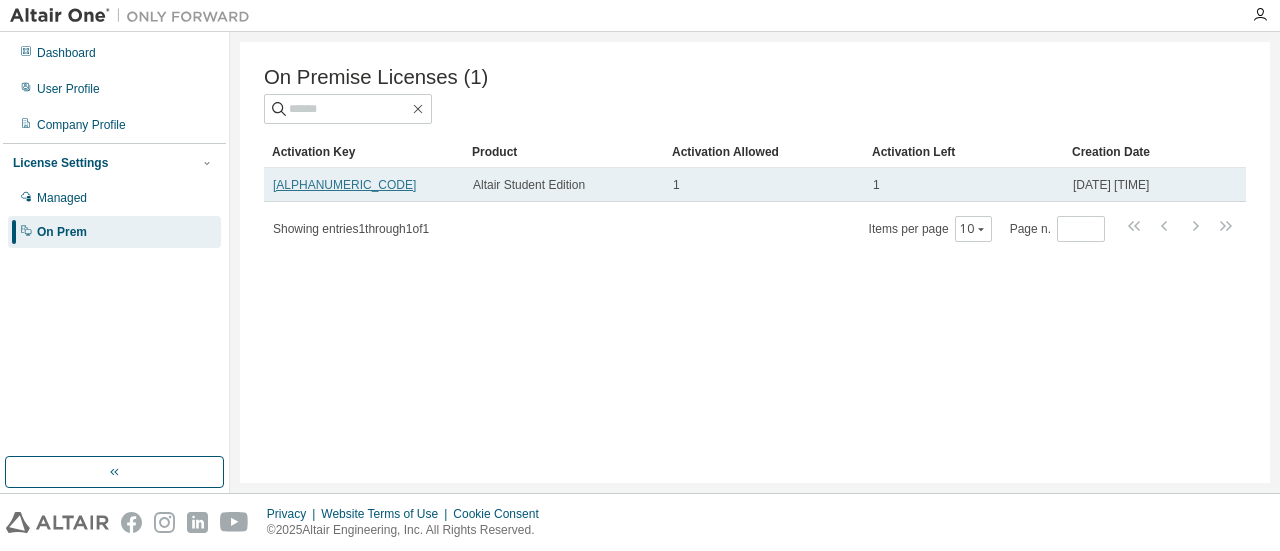 click on "LEH3H-ZNTYB-ZGAFS-VAEXI" at bounding box center (344, 185) 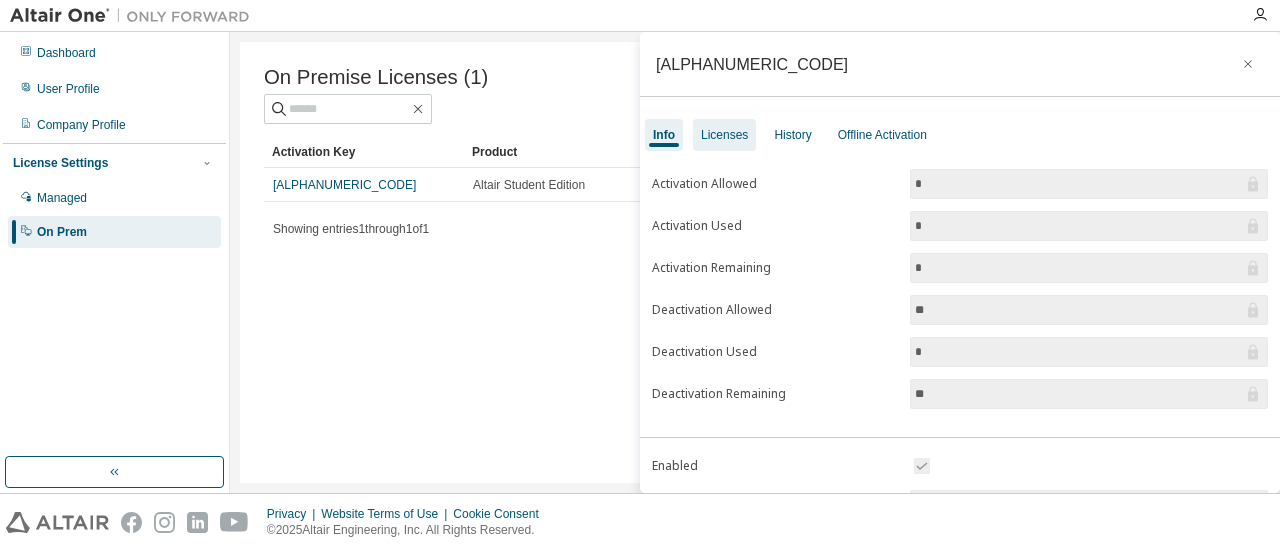 click on "Licenses" at bounding box center (724, 135) 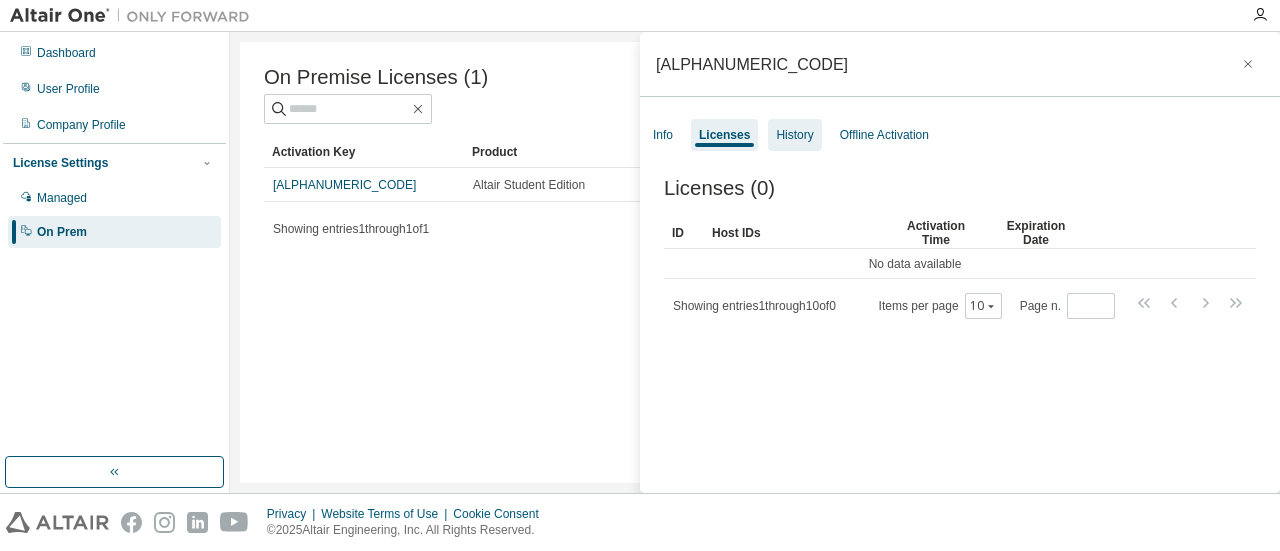 click on "History" at bounding box center [794, 135] 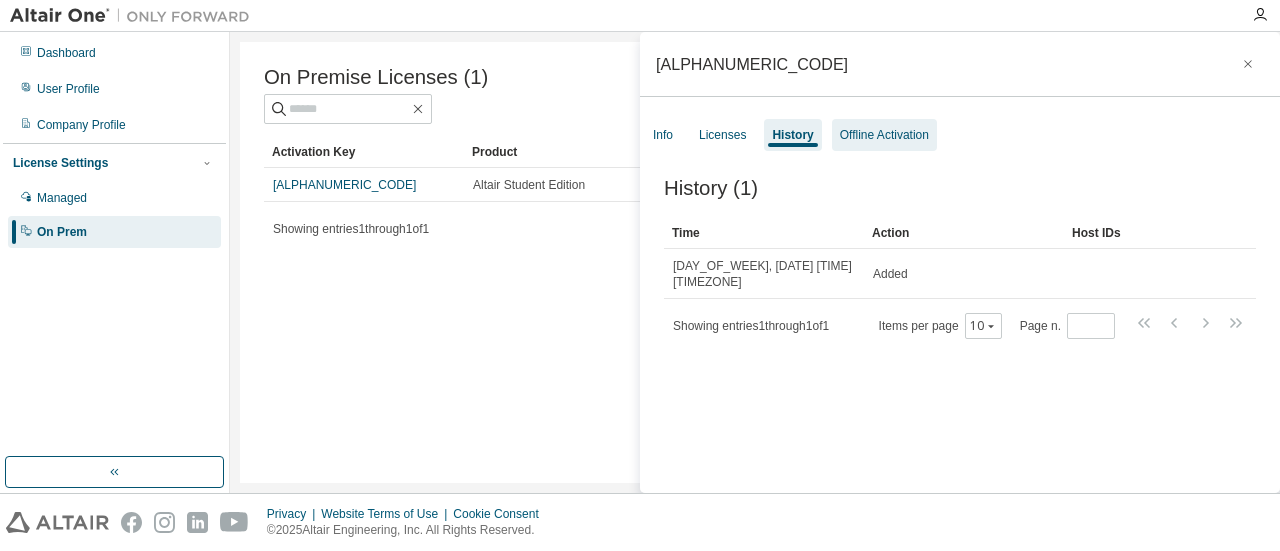 click on "Offline Activation" at bounding box center (884, 135) 